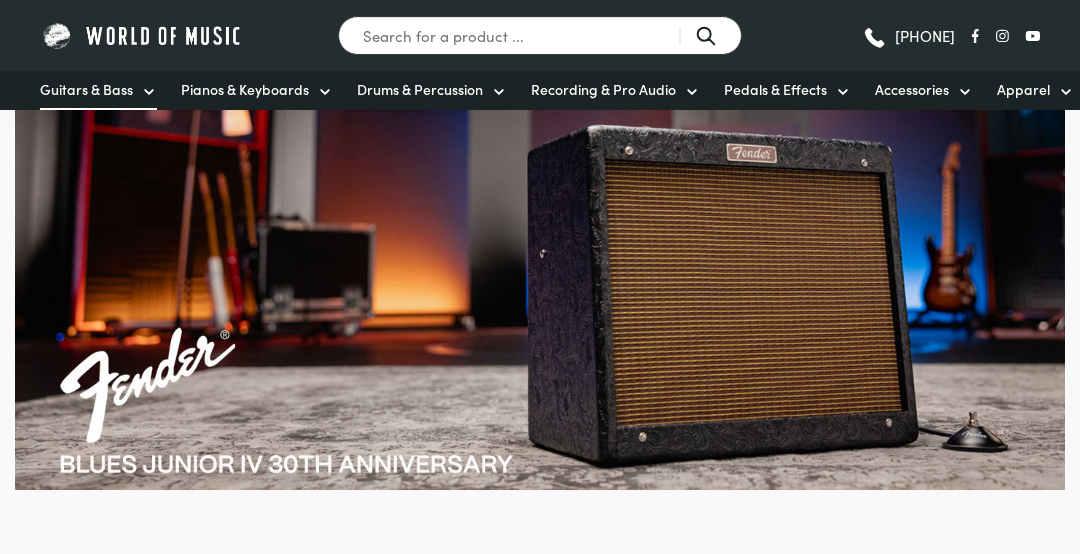 scroll, scrollTop: 0, scrollLeft: 0, axis: both 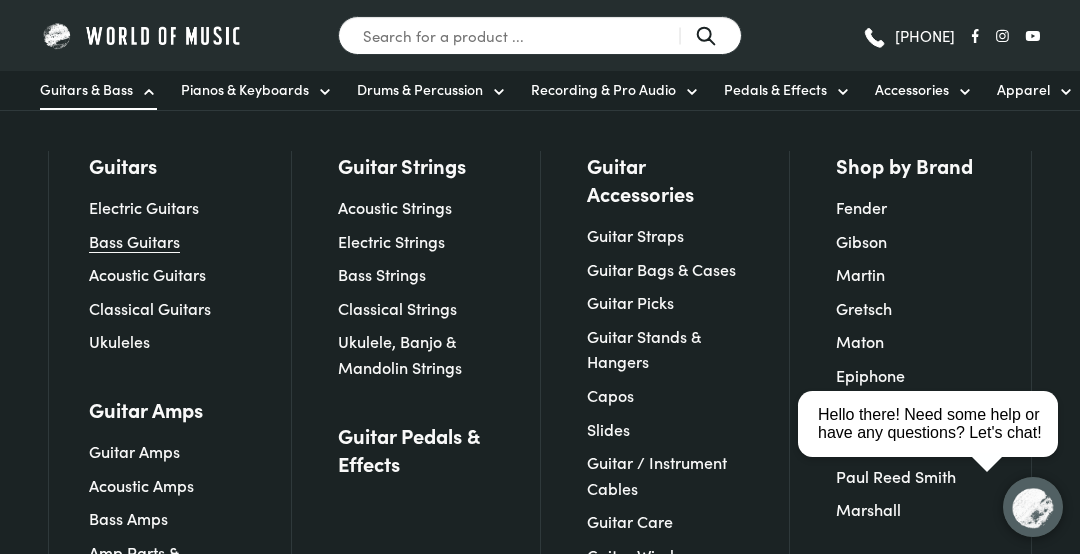 click on "Bass Guitars" at bounding box center (134, 241) 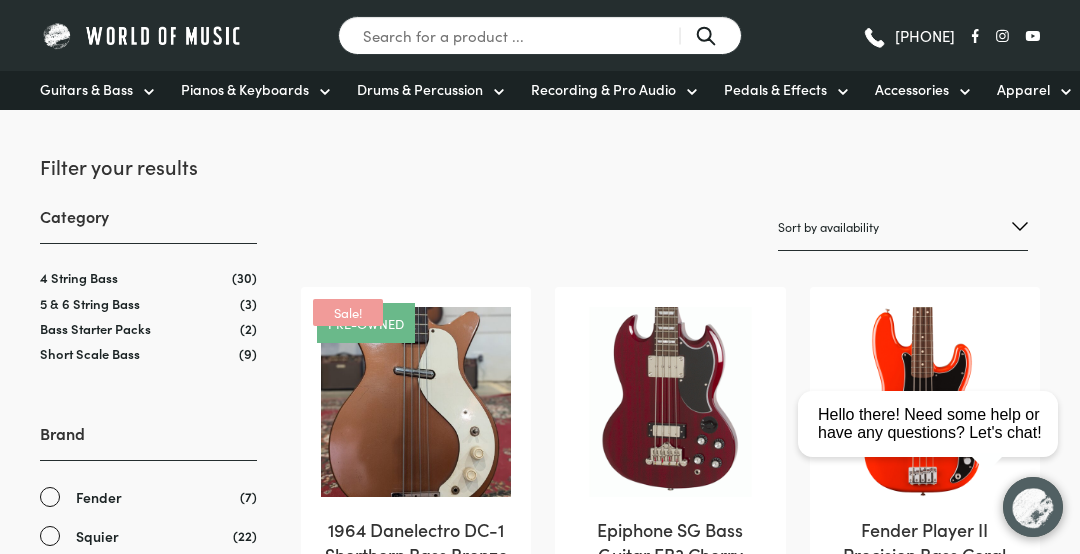 scroll, scrollTop: 0, scrollLeft: 0, axis: both 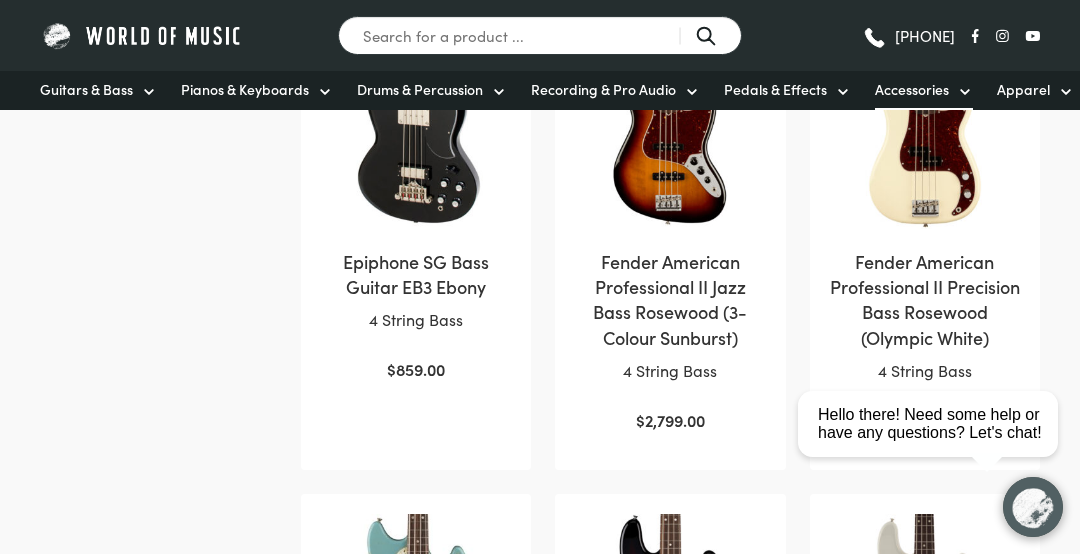 click on "Accessories" at bounding box center [912, 89] 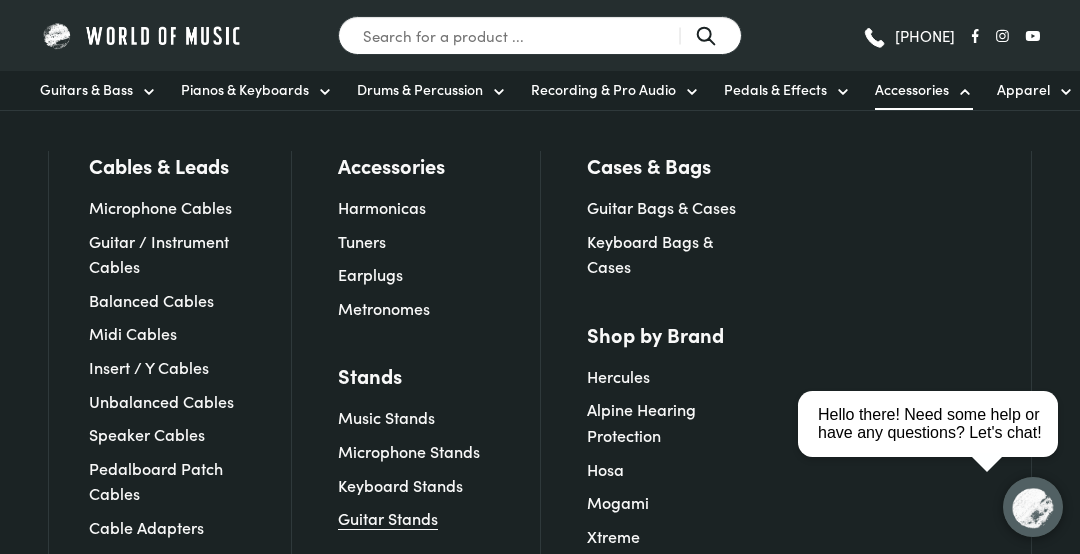 click on "Guitar Stands" at bounding box center [388, 518] 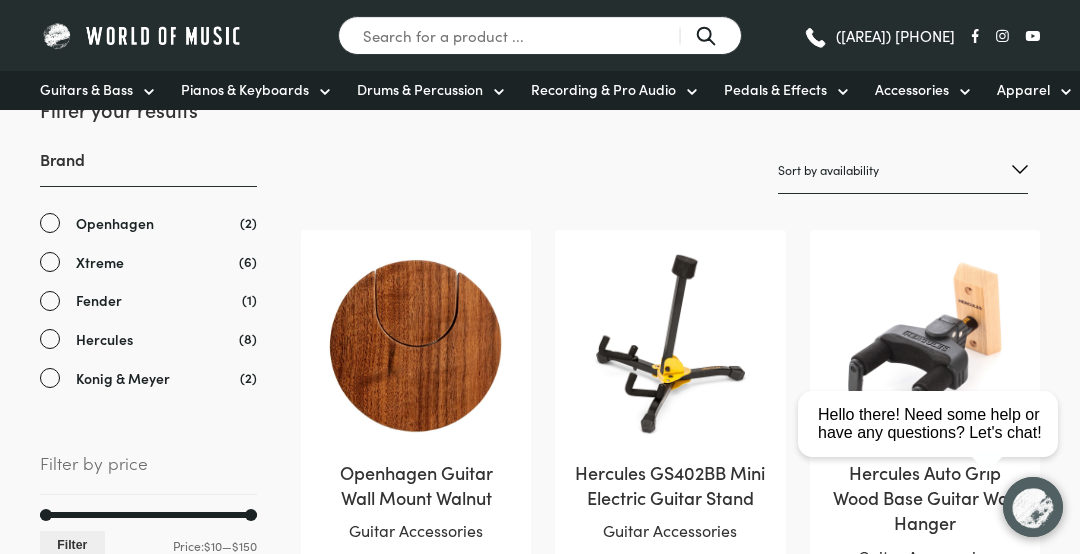 scroll, scrollTop: 0, scrollLeft: 0, axis: both 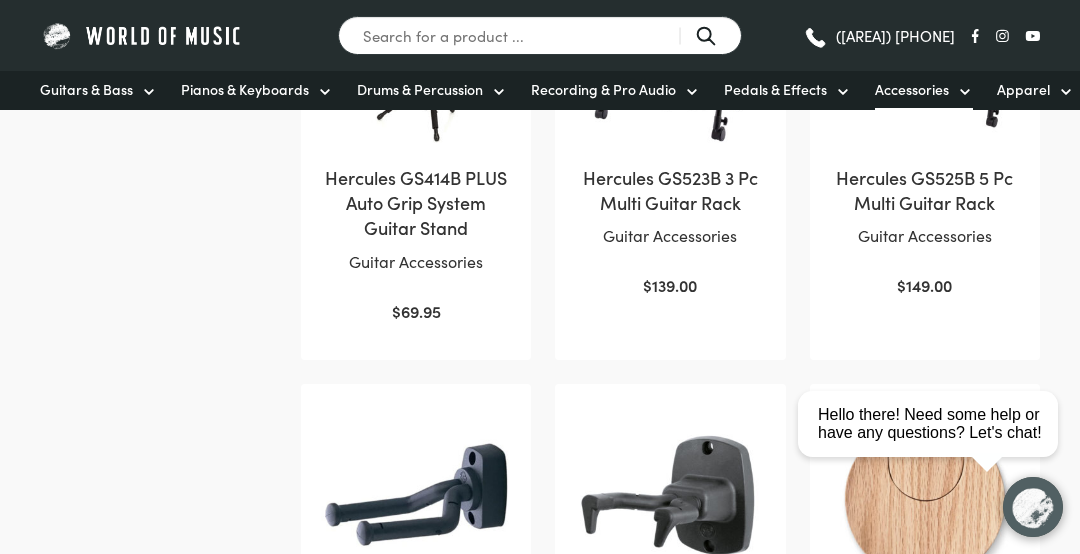 click on "Accessories" at bounding box center (912, 89) 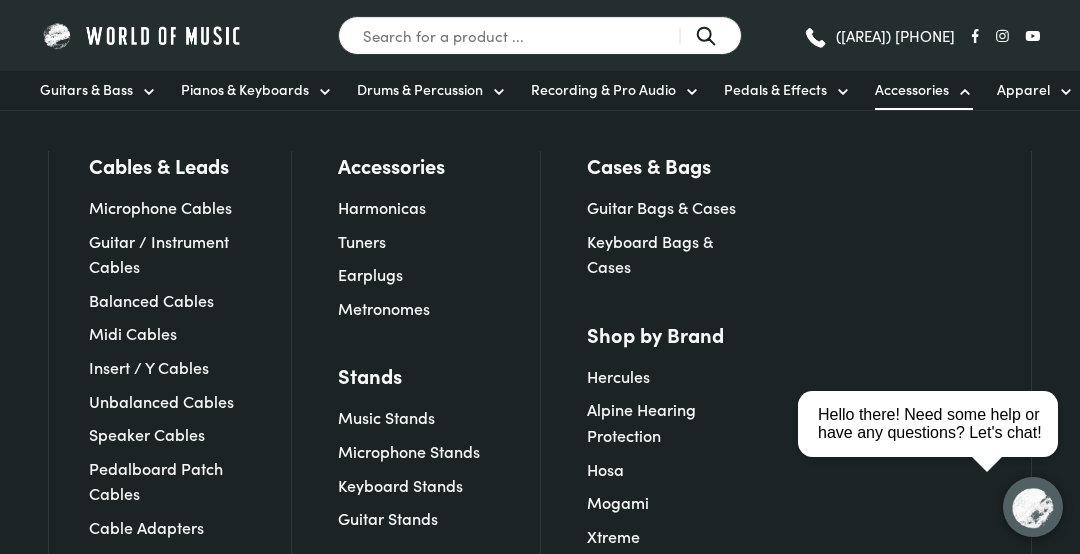 scroll, scrollTop: 3389, scrollLeft: 0, axis: vertical 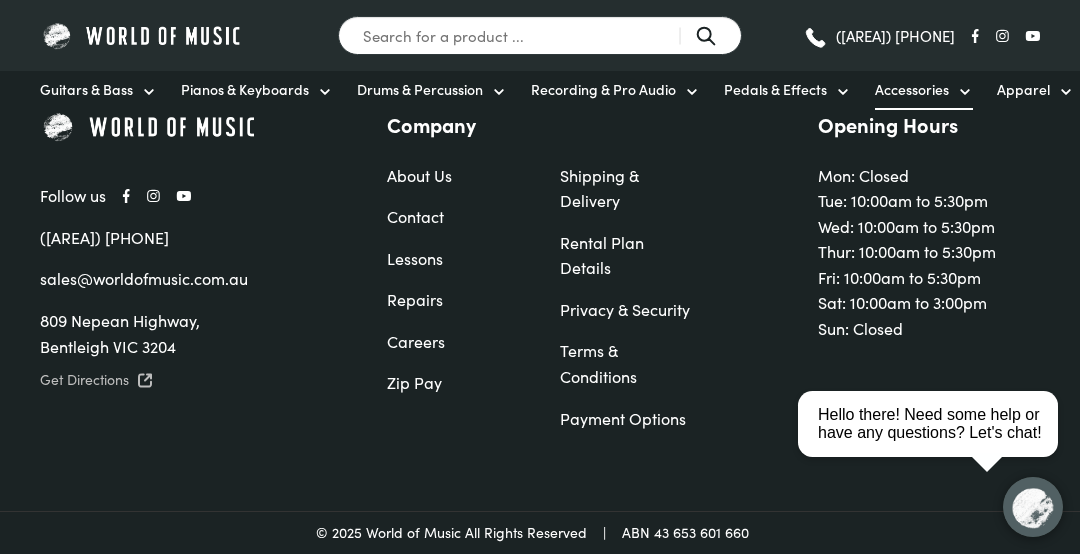 click on "Accessories" at bounding box center (912, 89) 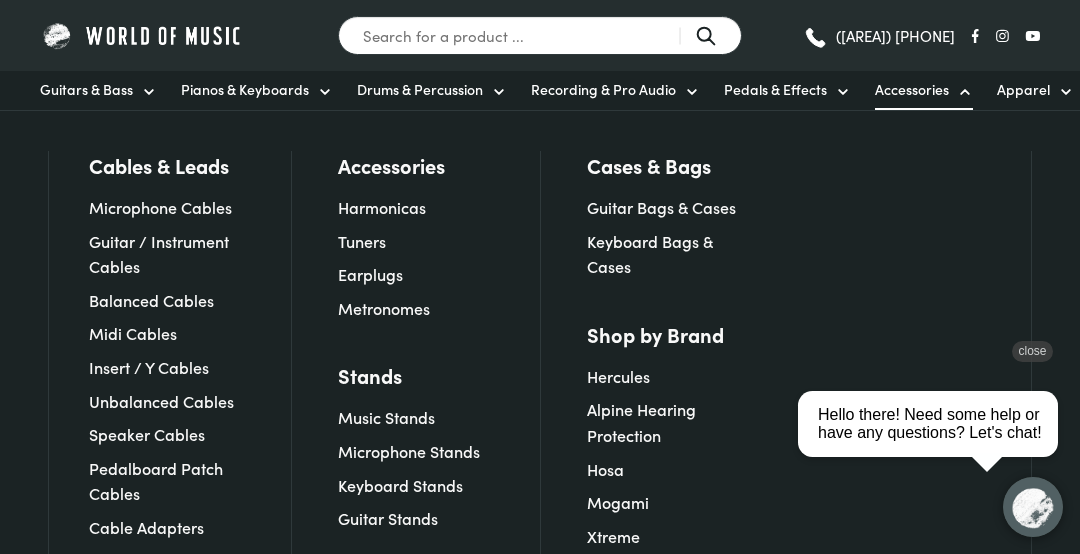 click on "close" at bounding box center (1032, 351) 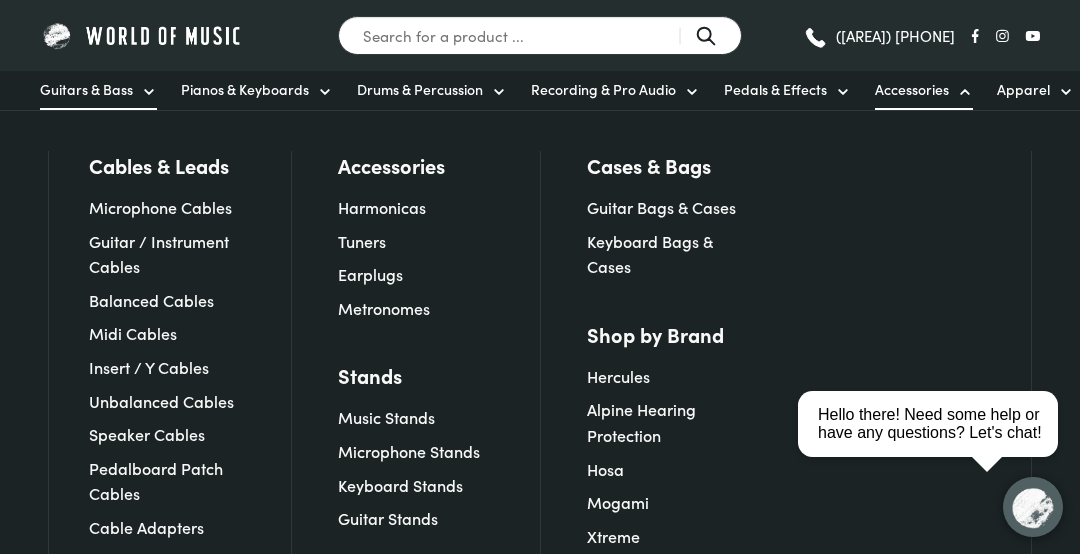 click on "Guitars & Bass" at bounding box center (86, 89) 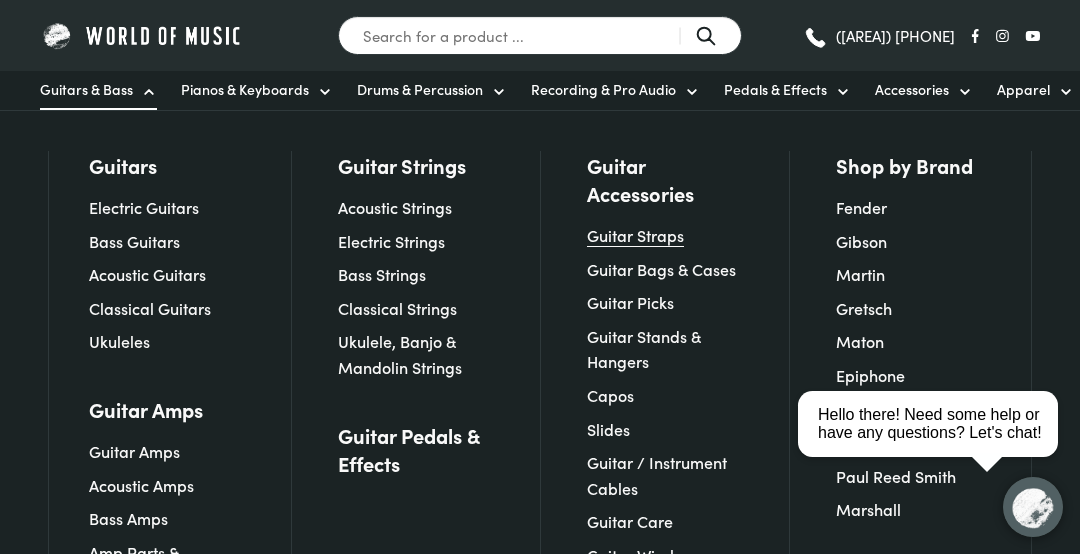 click on "Guitar Straps" at bounding box center [635, 235] 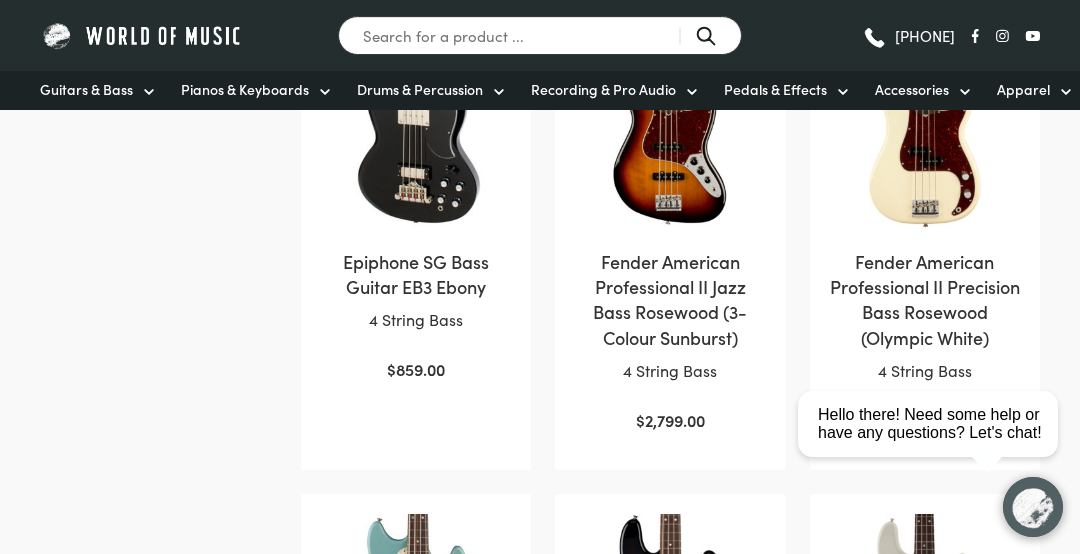 scroll, scrollTop: 1422, scrollLeft: 0, axis: vertical 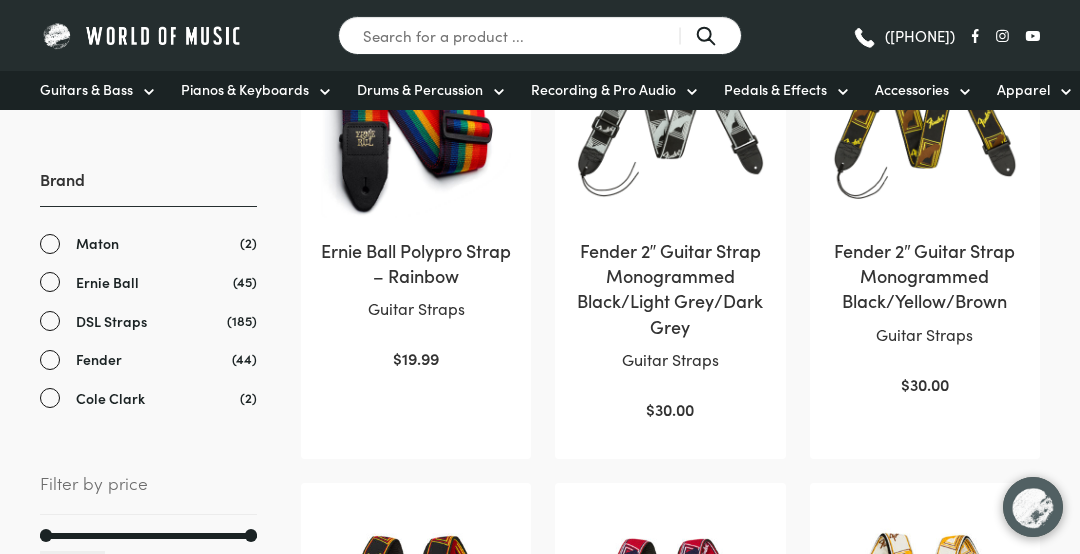 click on "DSL Straps" at bounding box center [148, 321] 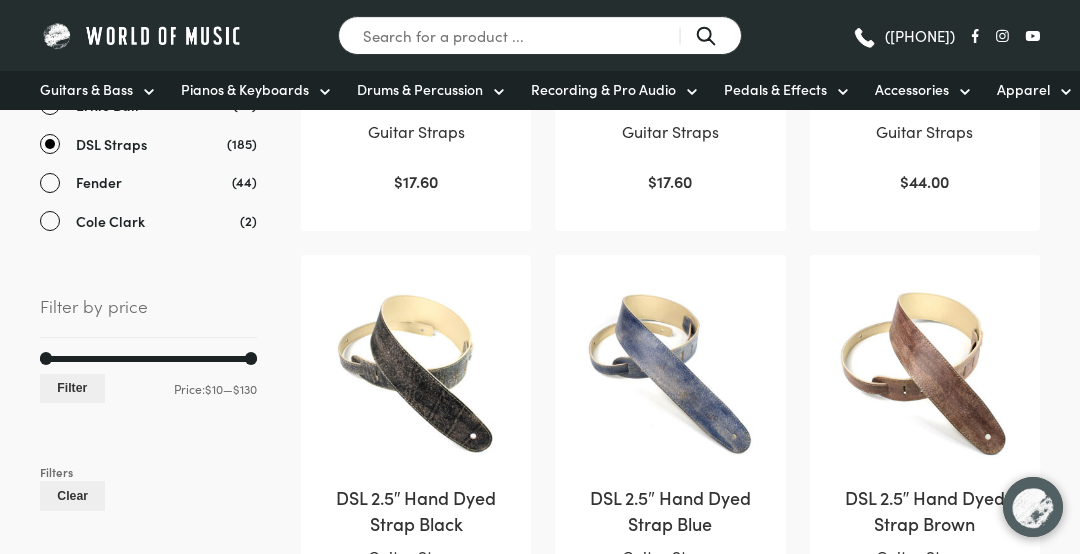 scroll, scrollTop: 712, scrollLeft: 0, axis: vertical 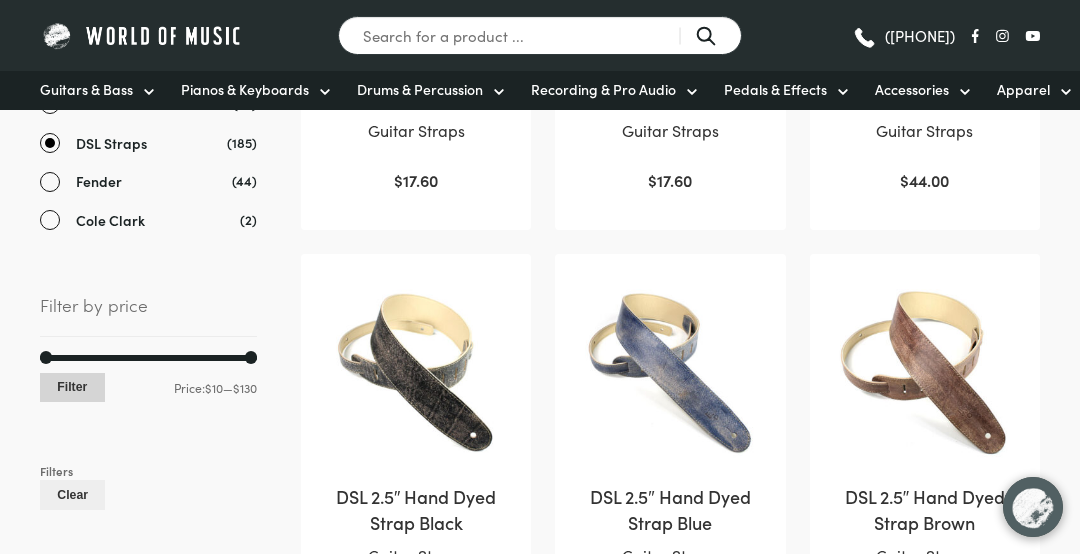 click on "Filter" at bounding box center [72, 387] 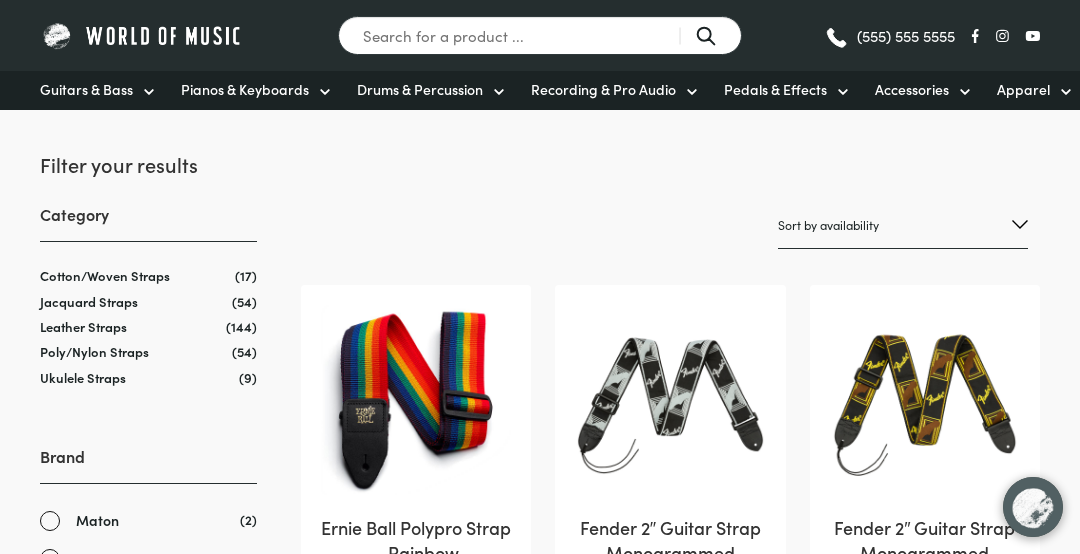scroll, scrollTop: 0, scrollLeft: 0, axis: both 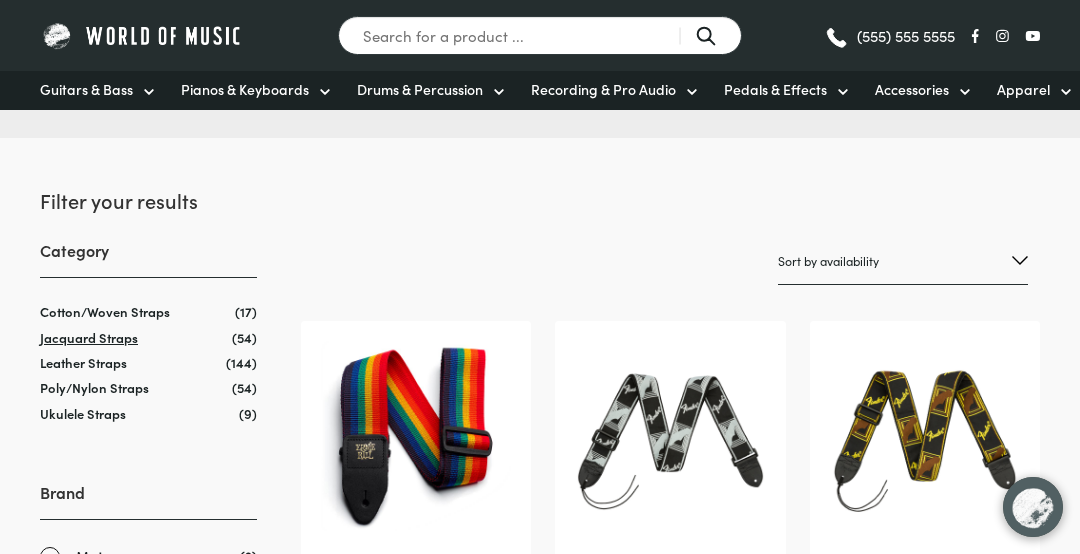 click on "Jacquard Straps" at bounding box center [89, 337] 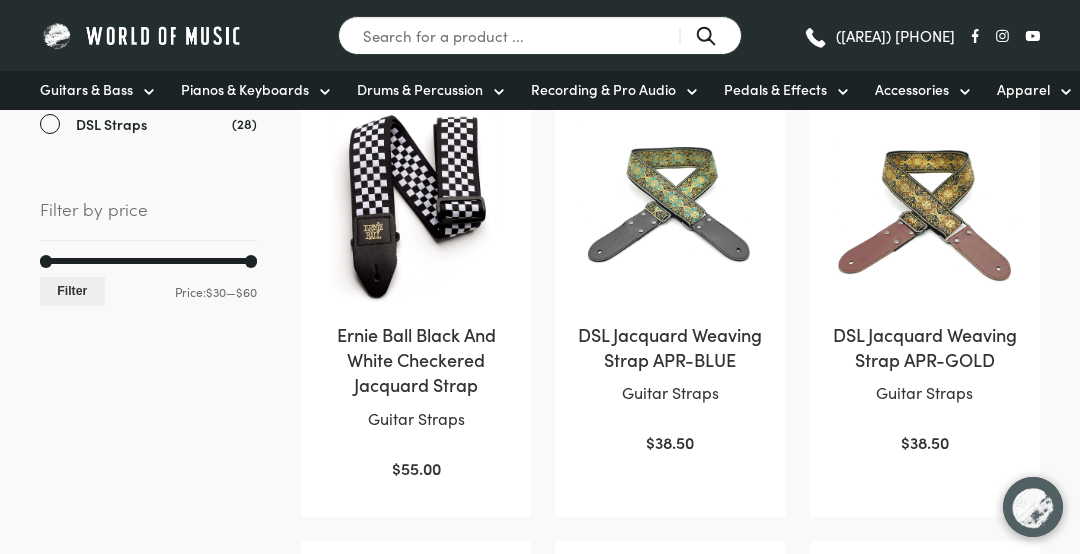 scroll, scrollTop: 0, scrollLeft: 0, axis: both 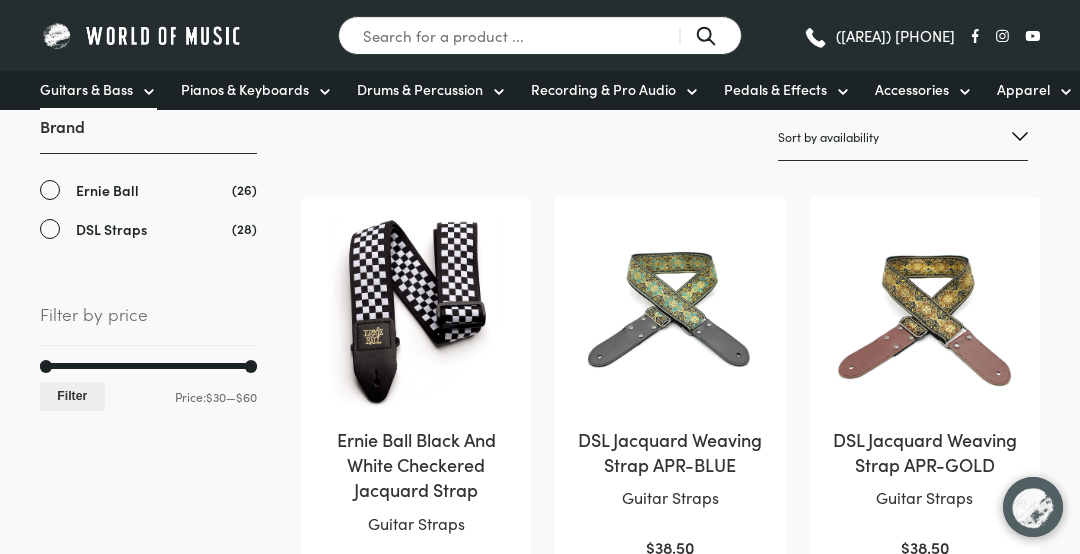 click on "Guitars & Bass" at bounding box center (86, 89) 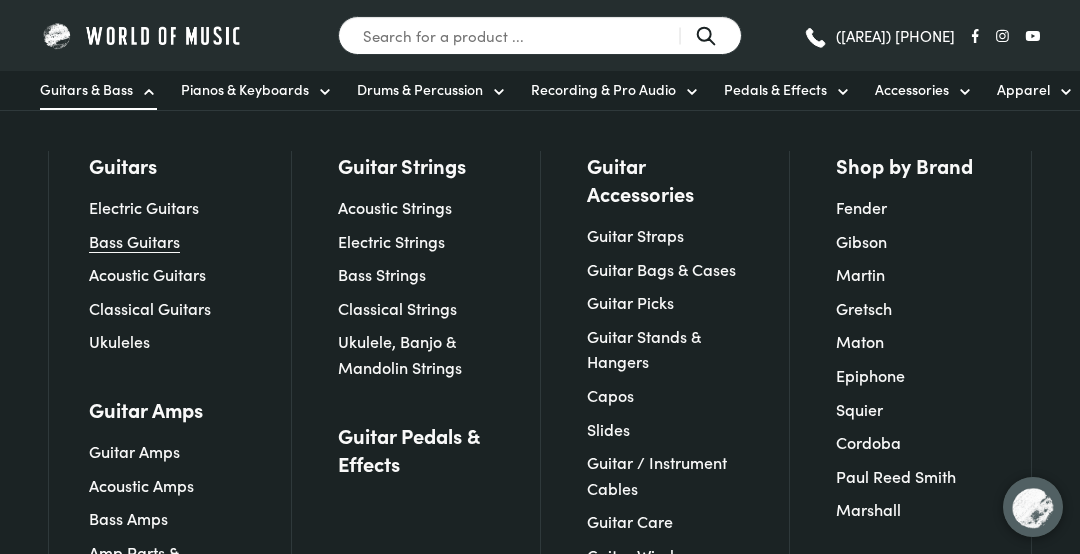 click on "Bass Guitars" at bounding box center (134, 241) 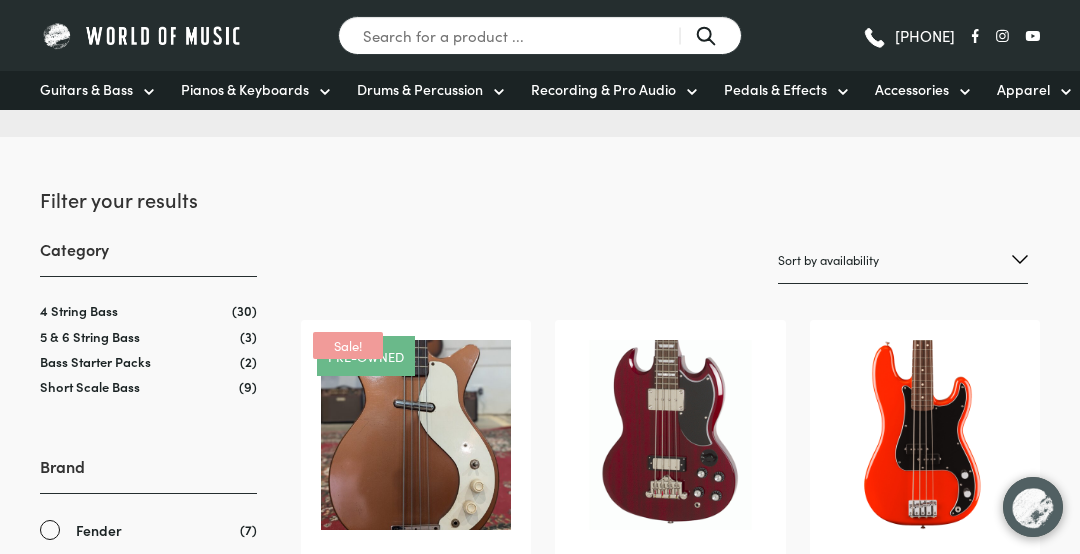 scroll, scrollTop: 0, scrollLeft: 0, axis: both 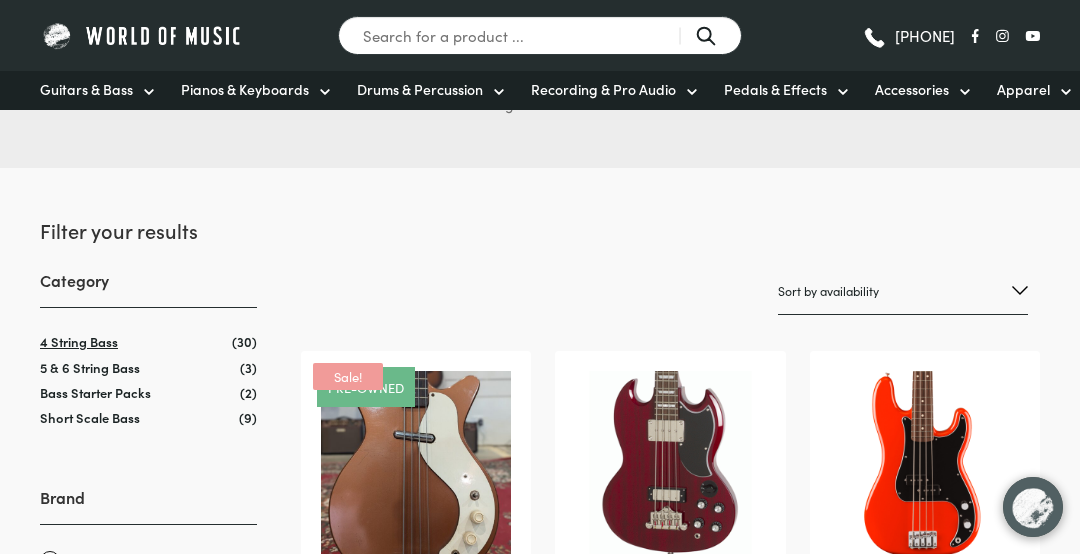 click on "4 String Bass" at bounding box center (79, 341) 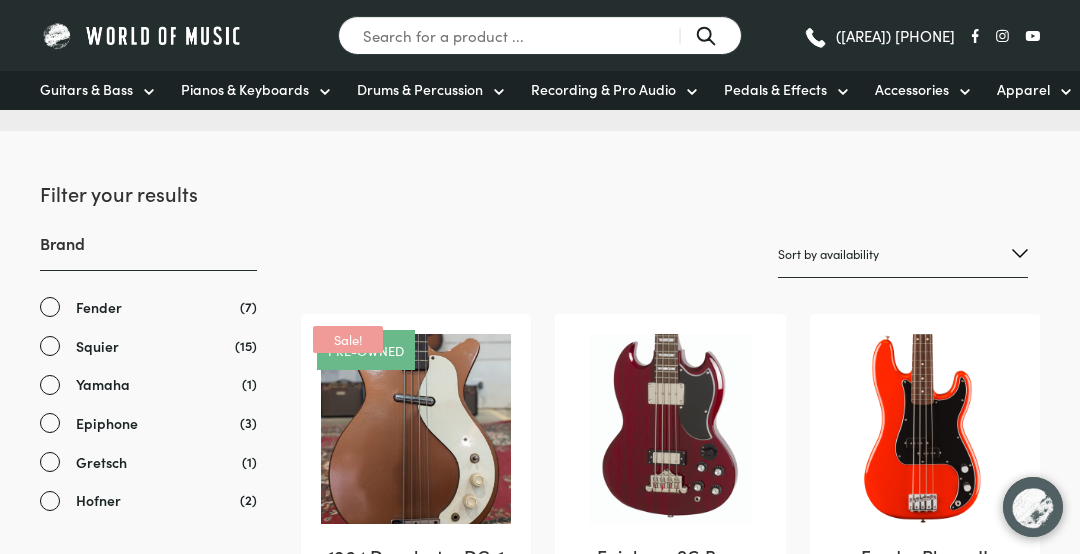 scroll, scrollTop: 0, scrollLeft: 0, axis: both 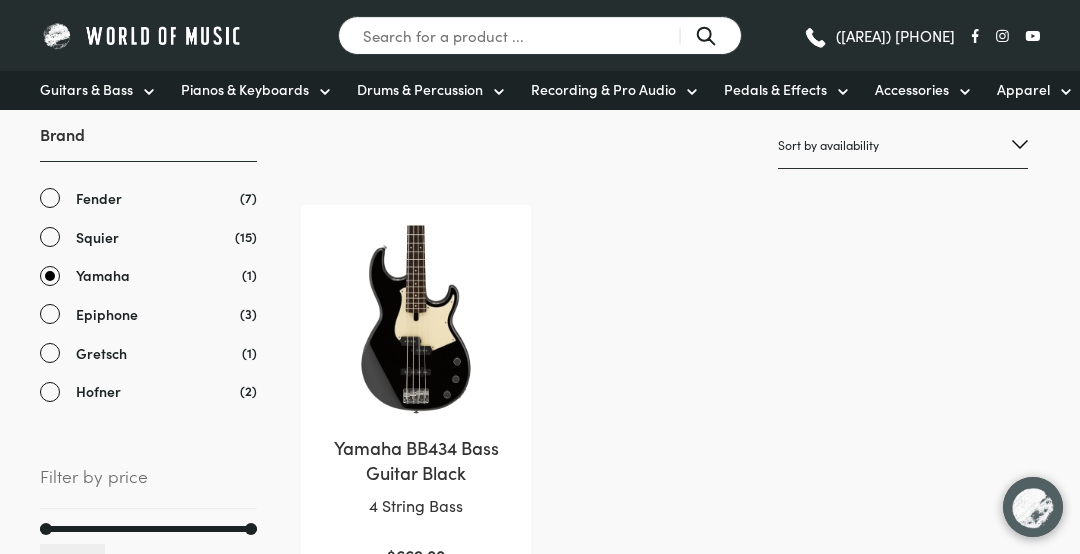 click on "Squier" at bounding box center (148, 237) 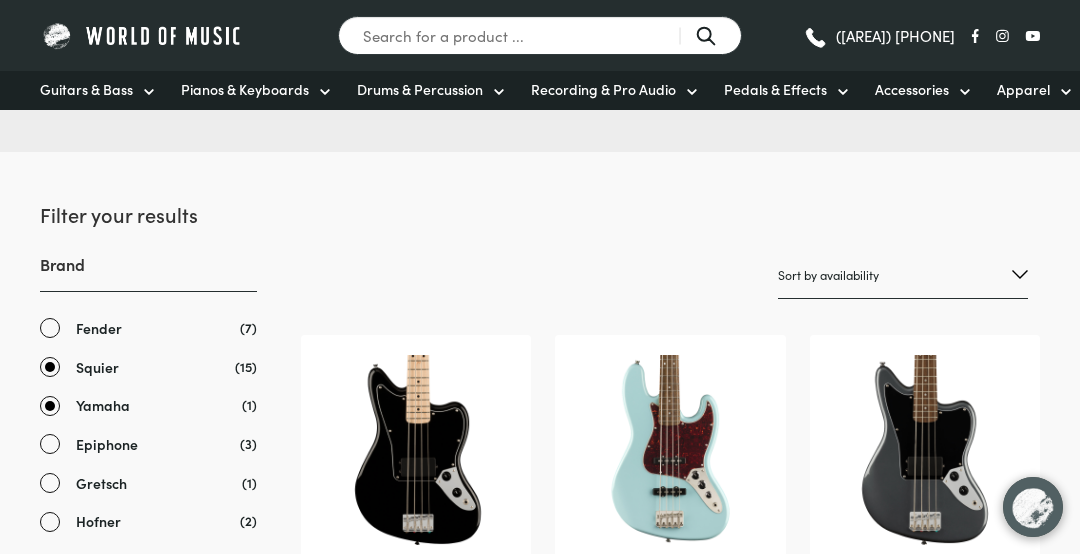 scroll, scrollTop: 213, scrollLeft: 0, axis: vertical 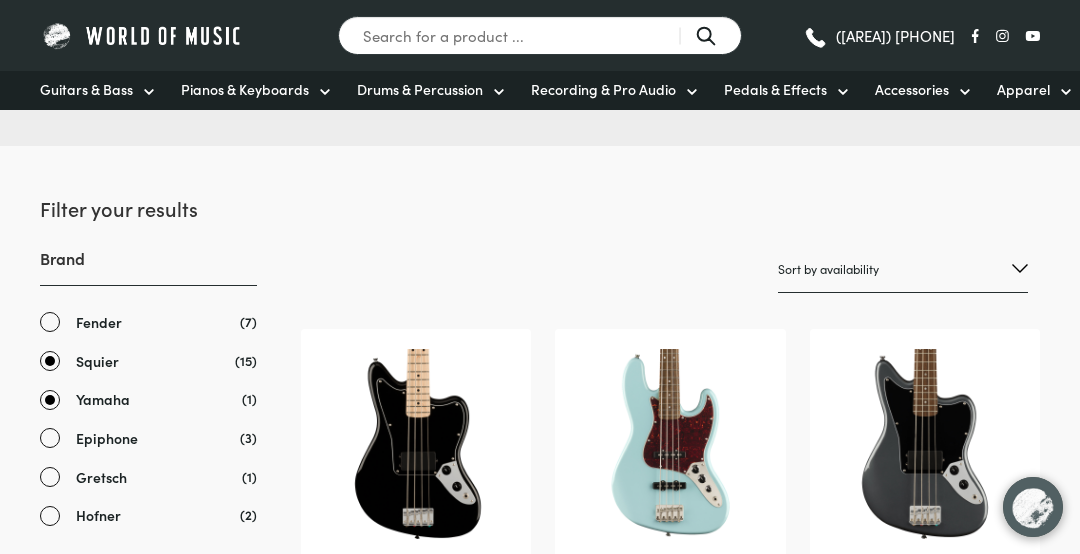 click on "Fender" at bounding box center (148, 322) 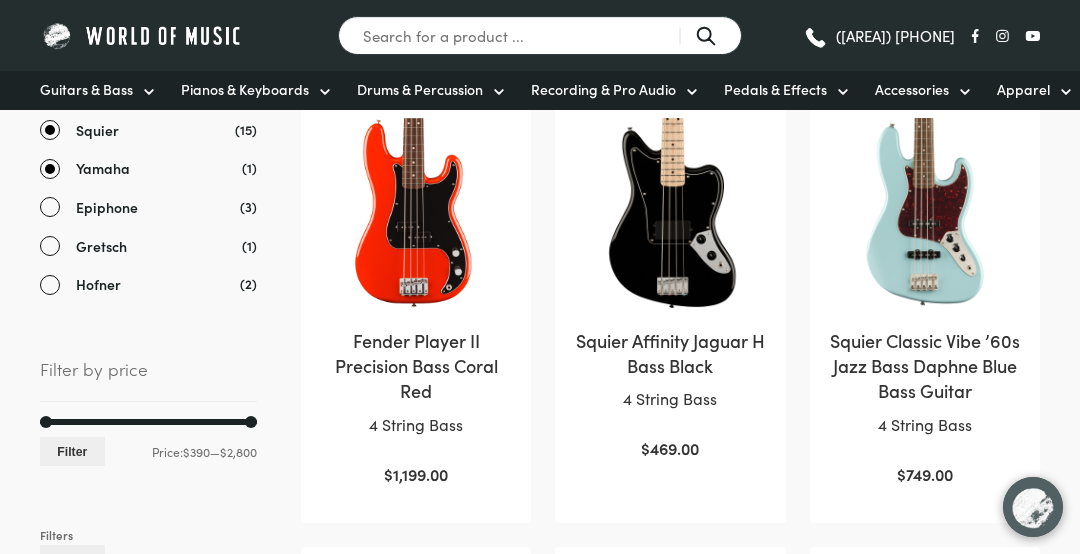 scroll, scrollTop: 445, scrollLeft: 0, axis: vertical 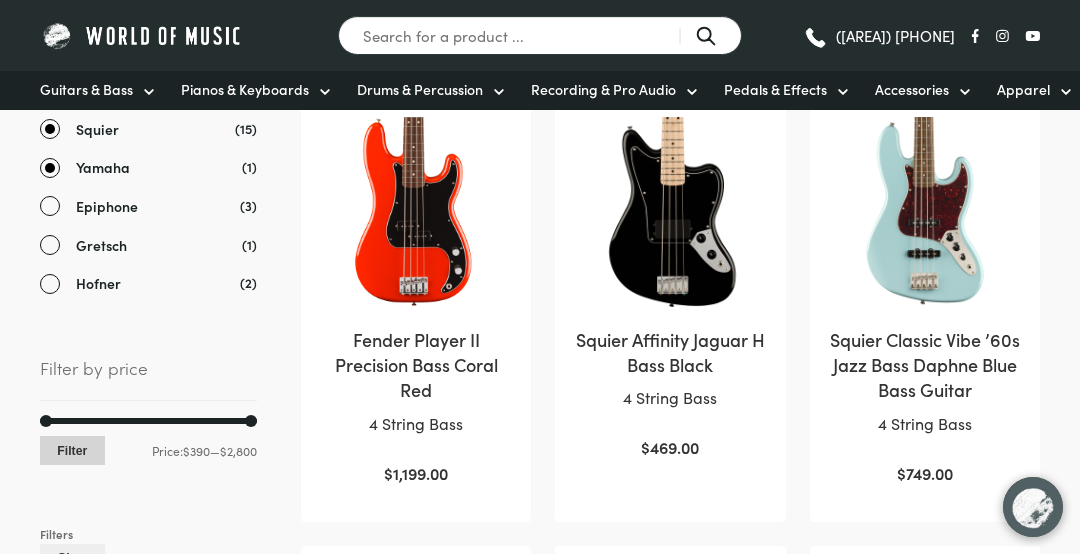 click on "Filter" at bounding box center (72, 450) 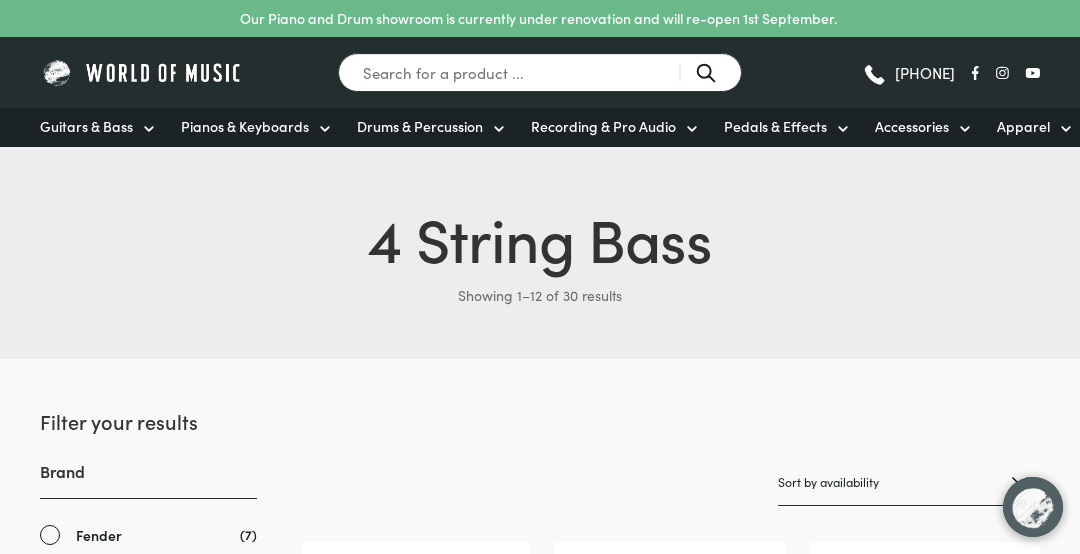 scroll, scrollTop: 0, scrollLeft: 0, axis: both 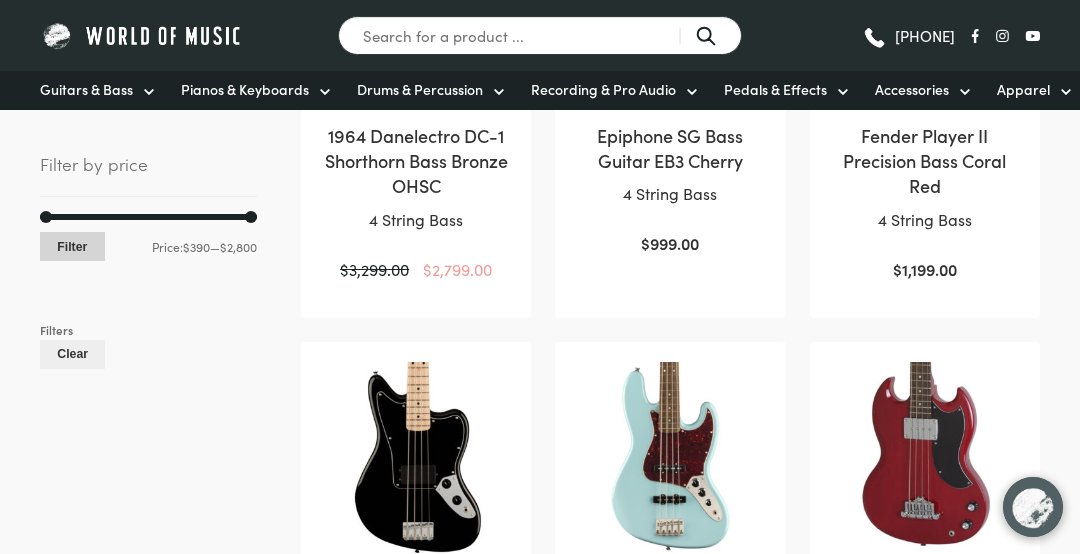 click on "Filter" at bounding box center (72, 246) 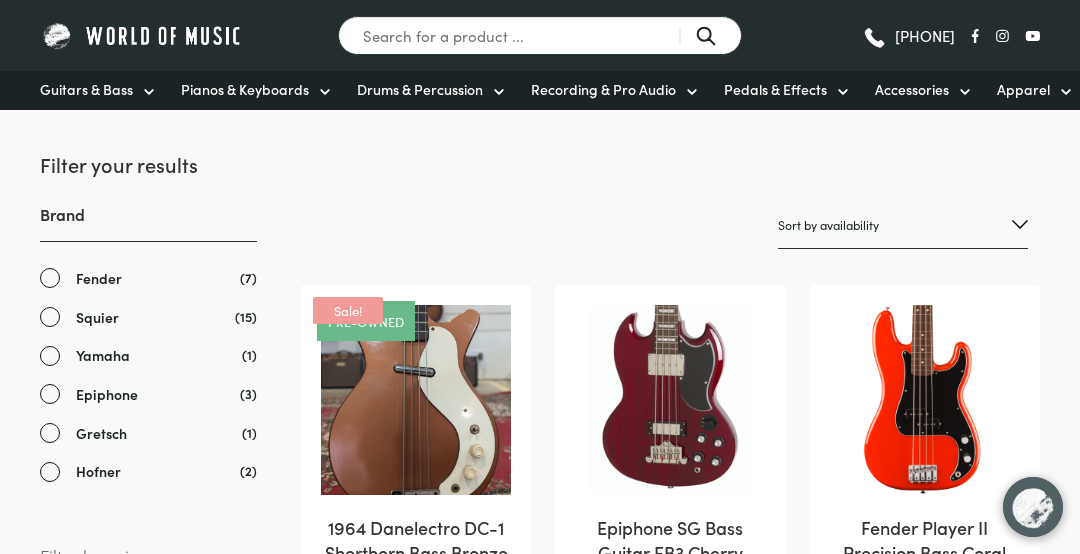 scroll, scrollTop: 0, scrollLeft: 0, axis: both 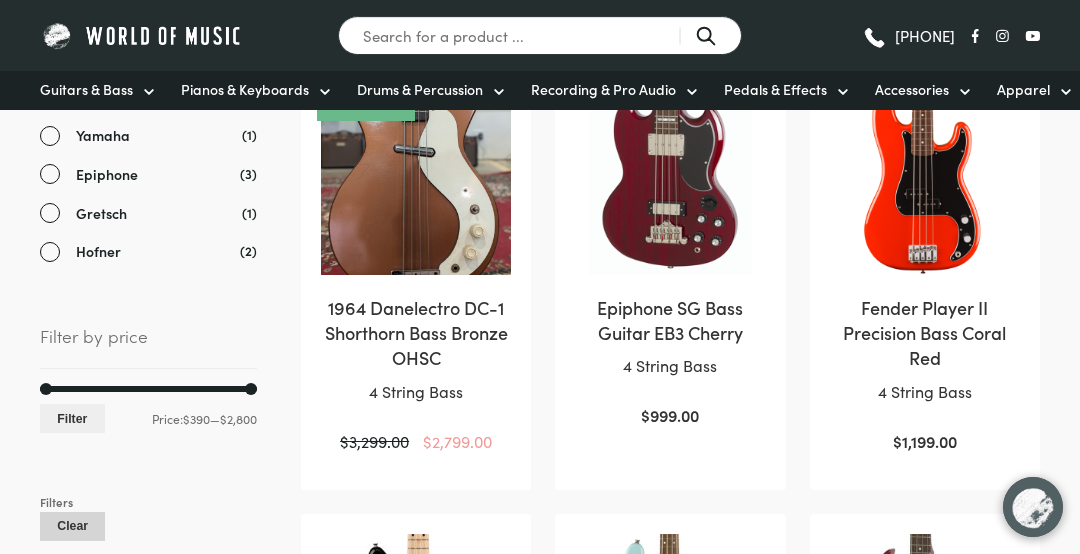 click on "Clear" at bounding box center (72, 526) 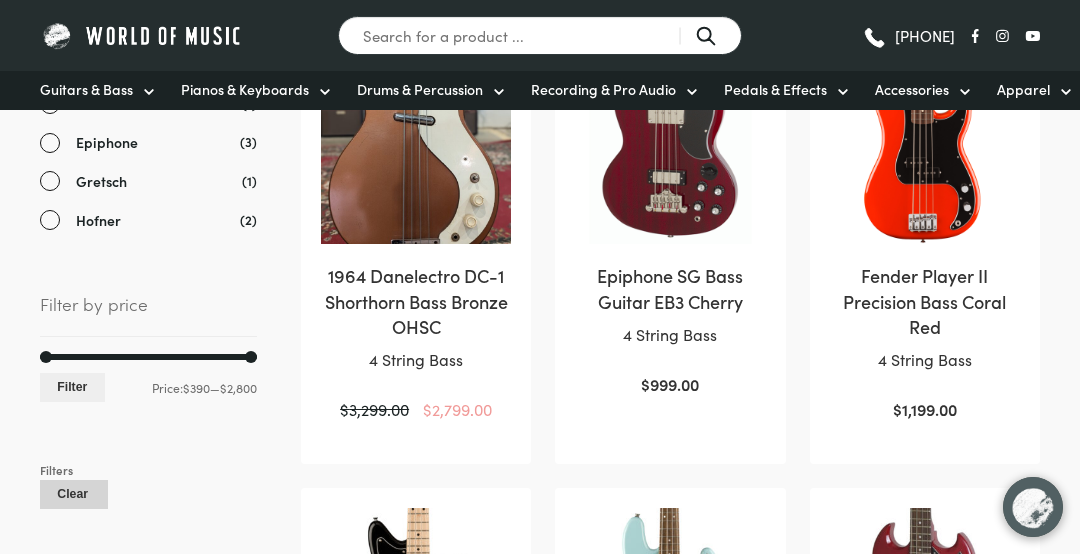 scroll, scrollTop: 444, scrollLeft: 0, axis: vertical 